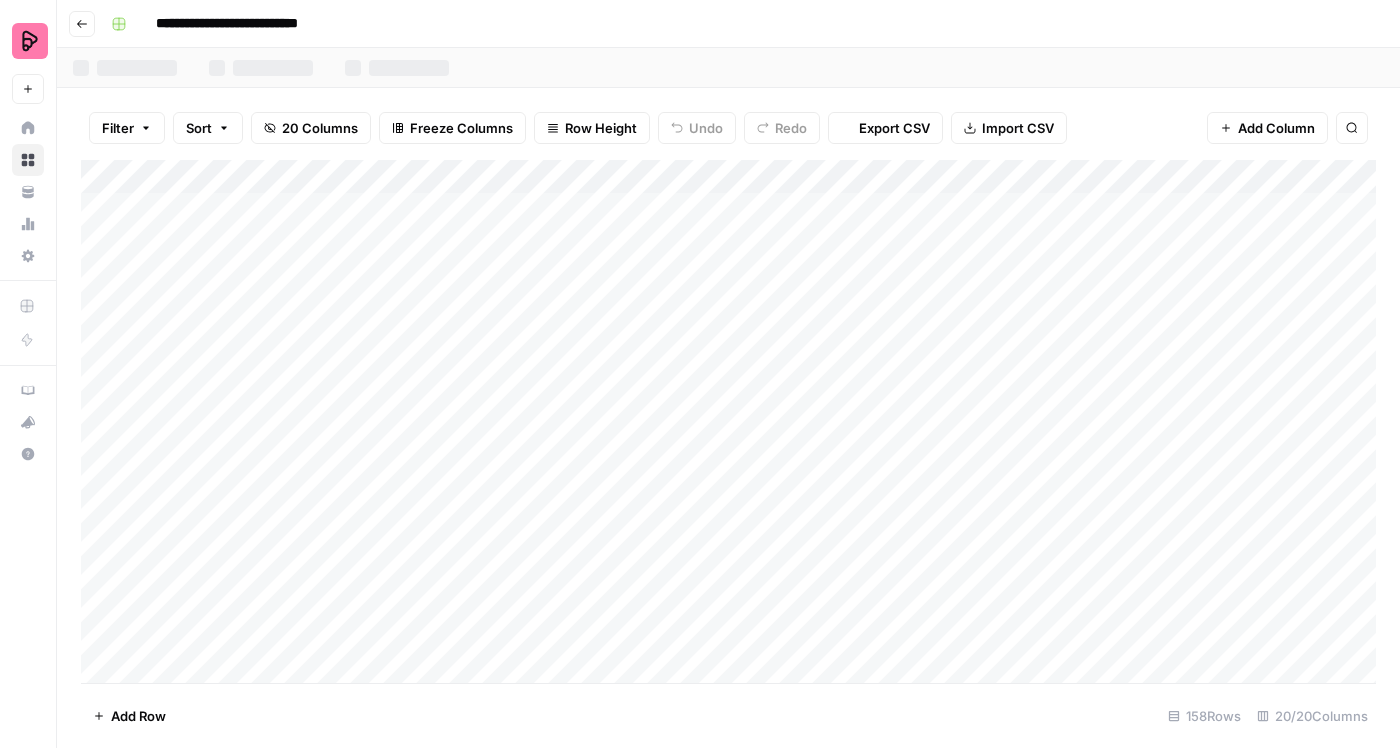 scroll, scrollTop: 0, scrollLeft: 0, axis: both 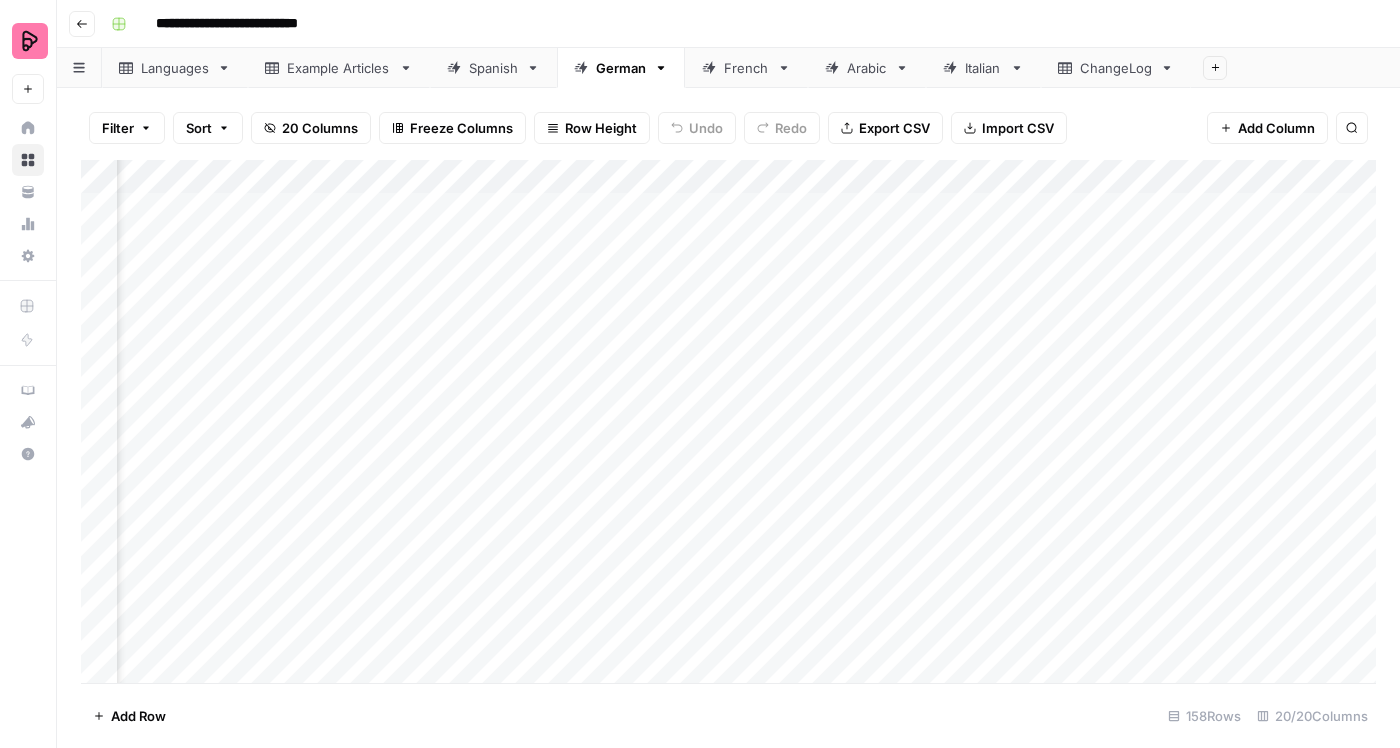 click 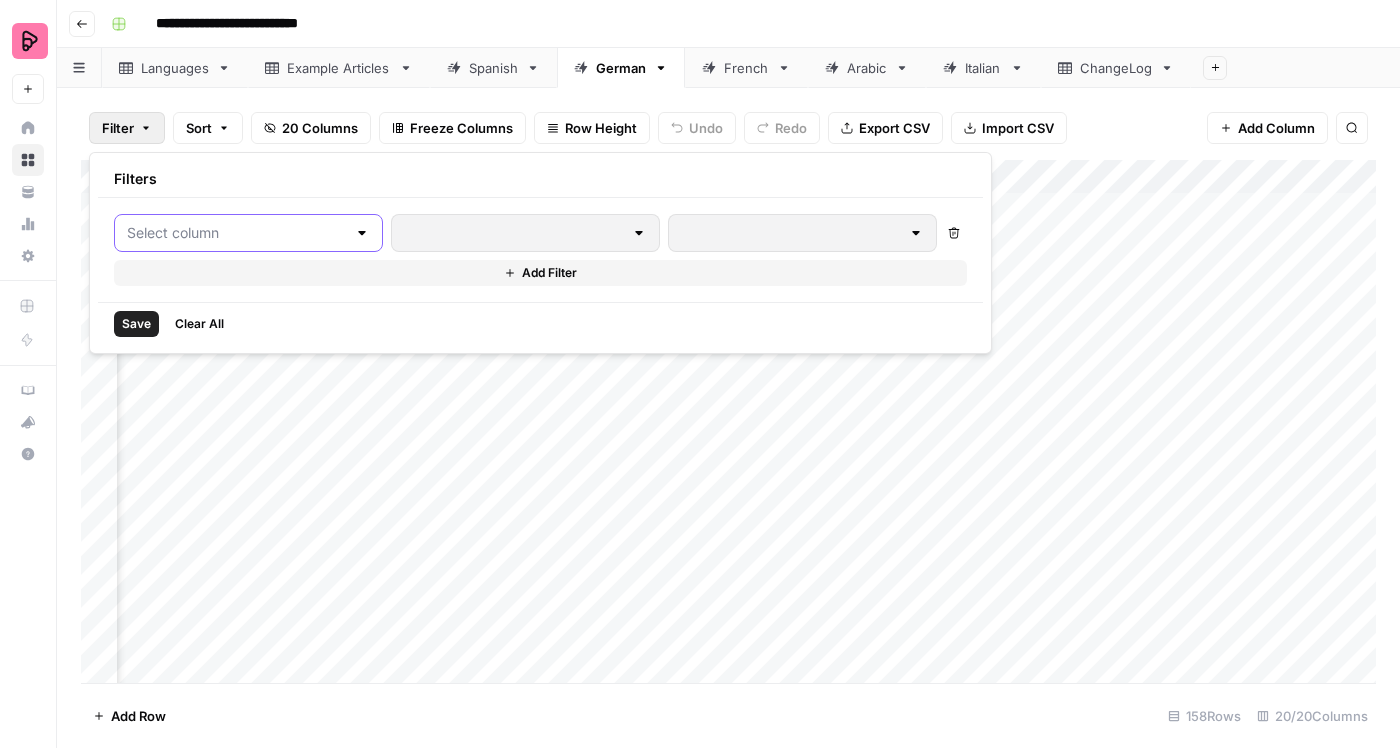 click at bounding box center (236, 233) 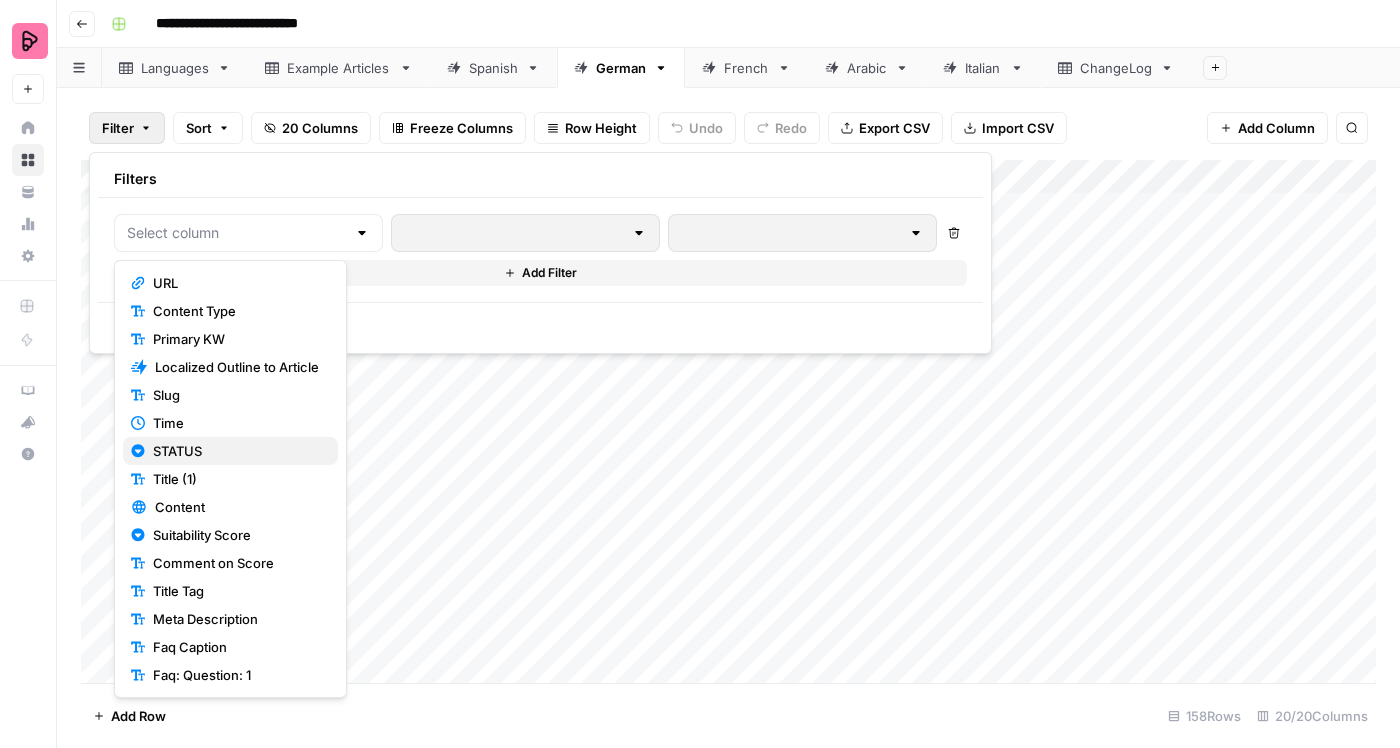 click on "STATUS" at bounding box center [237, 451] 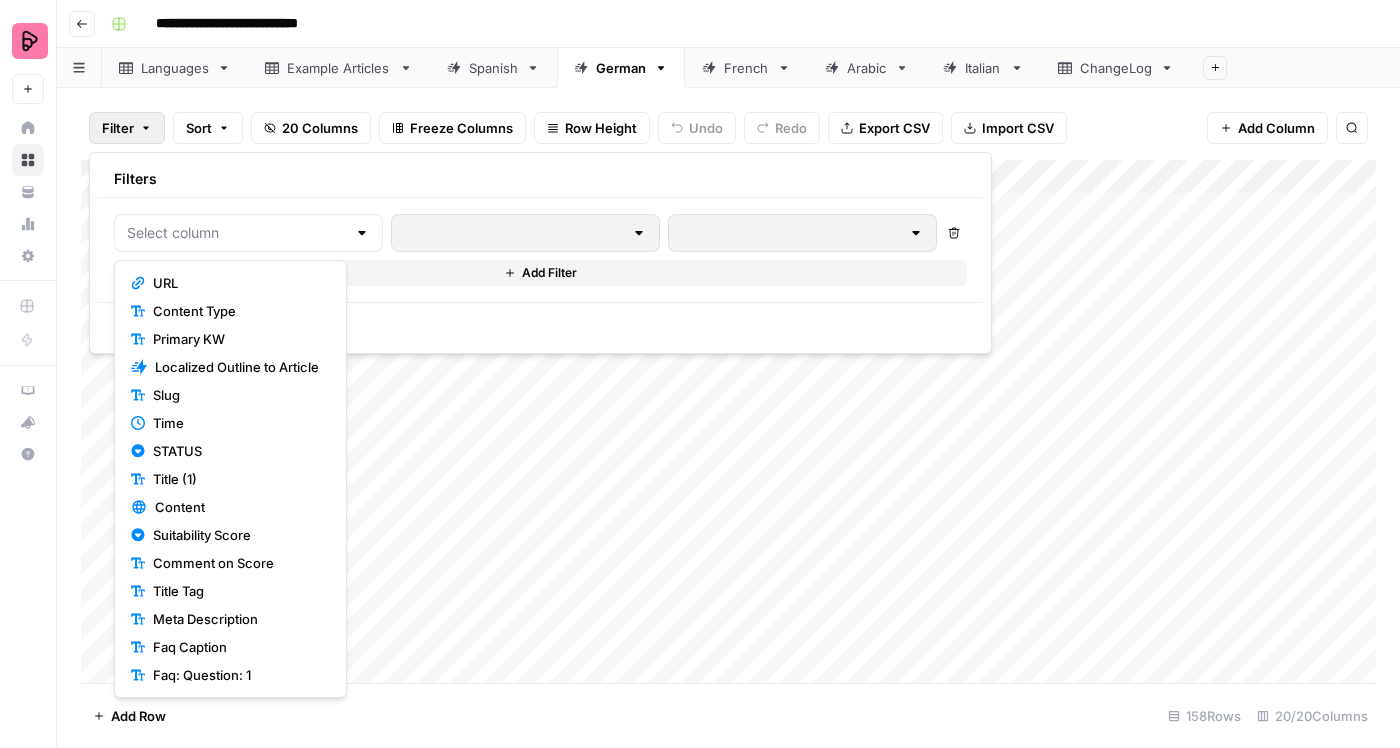 type on "STATUS" 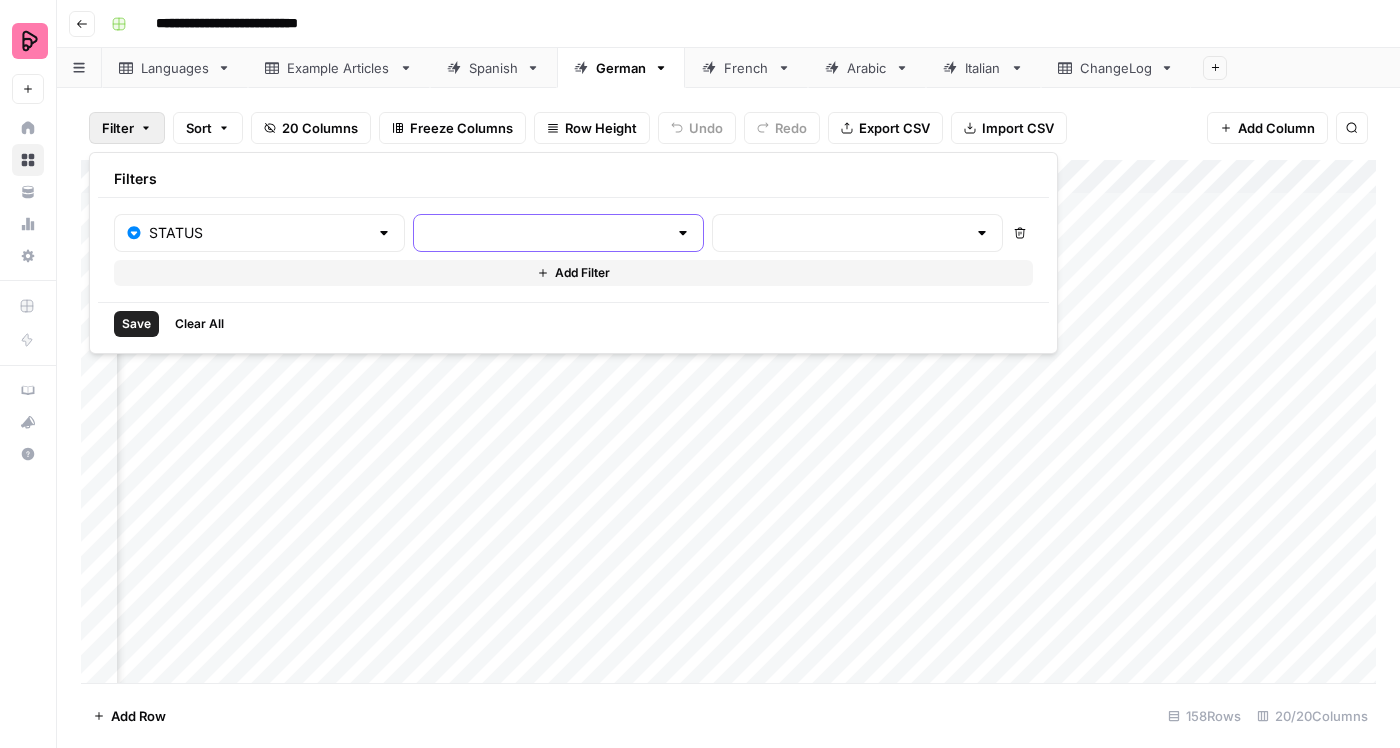 click at bounding box center (546, 233) 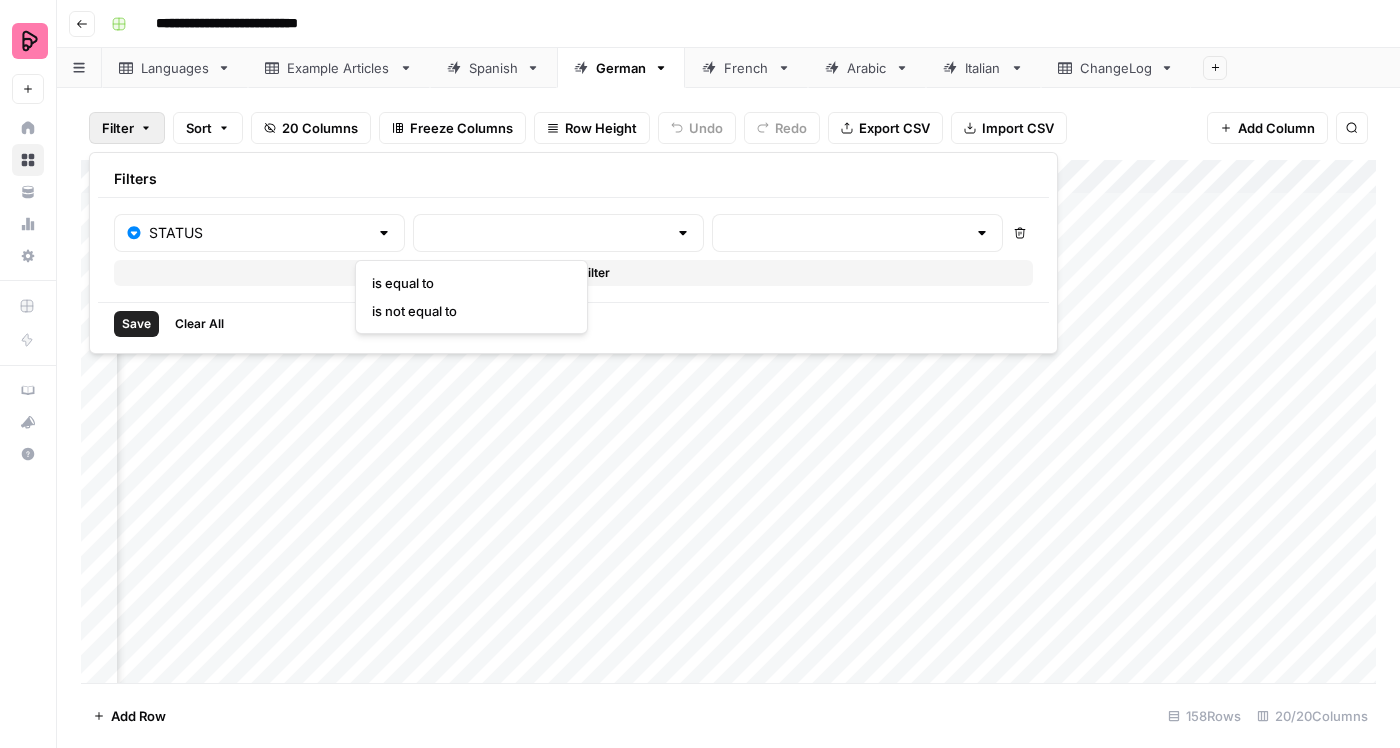 click on "is equal to" at bounding box center (467, 283) 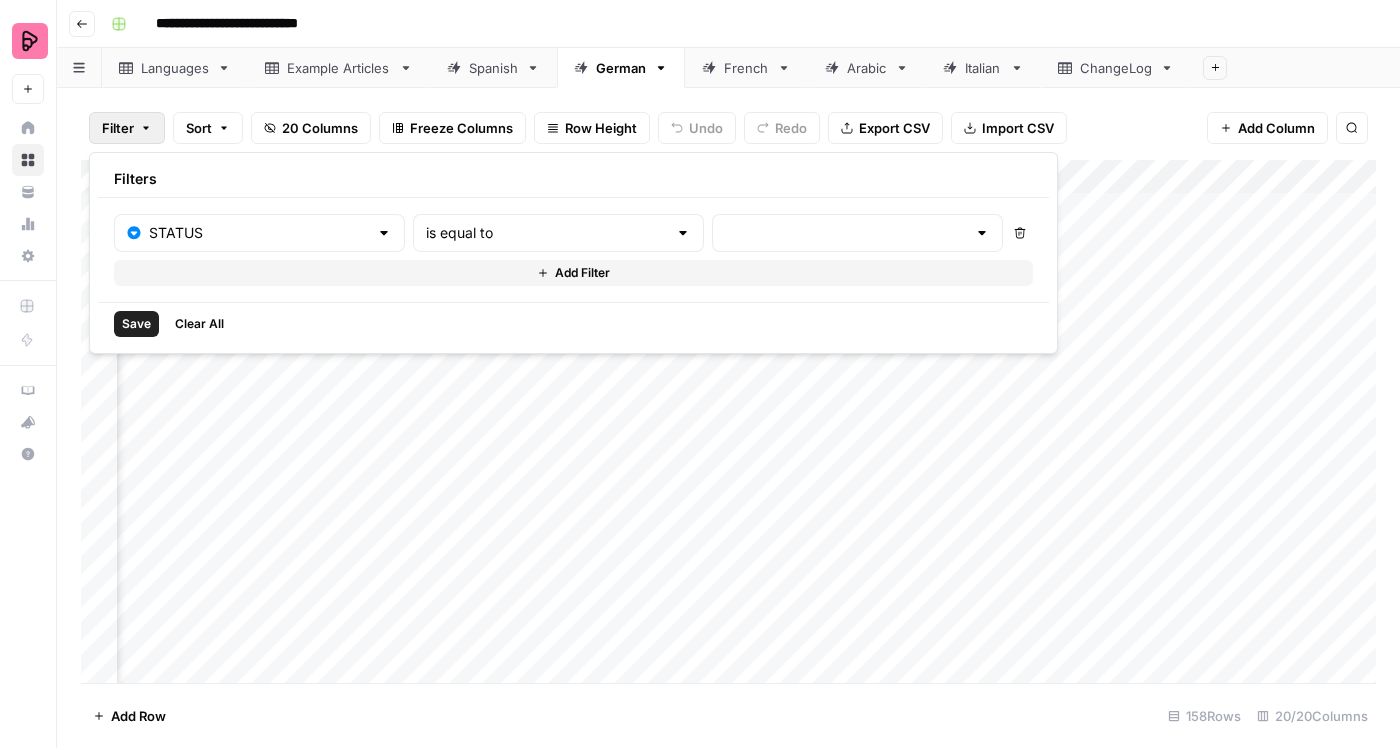 click at bounding box center [857, 233] 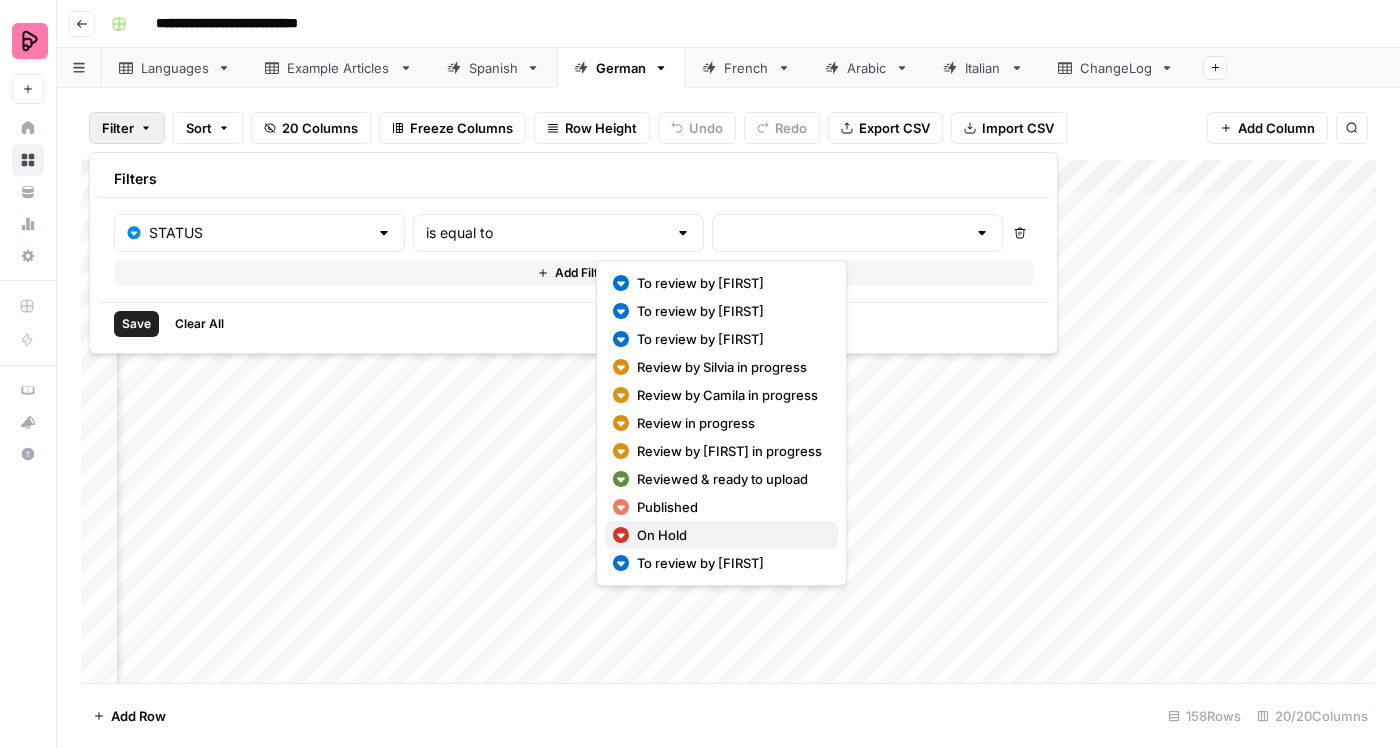 click on "On Hold" at bounding box center [729, 535] 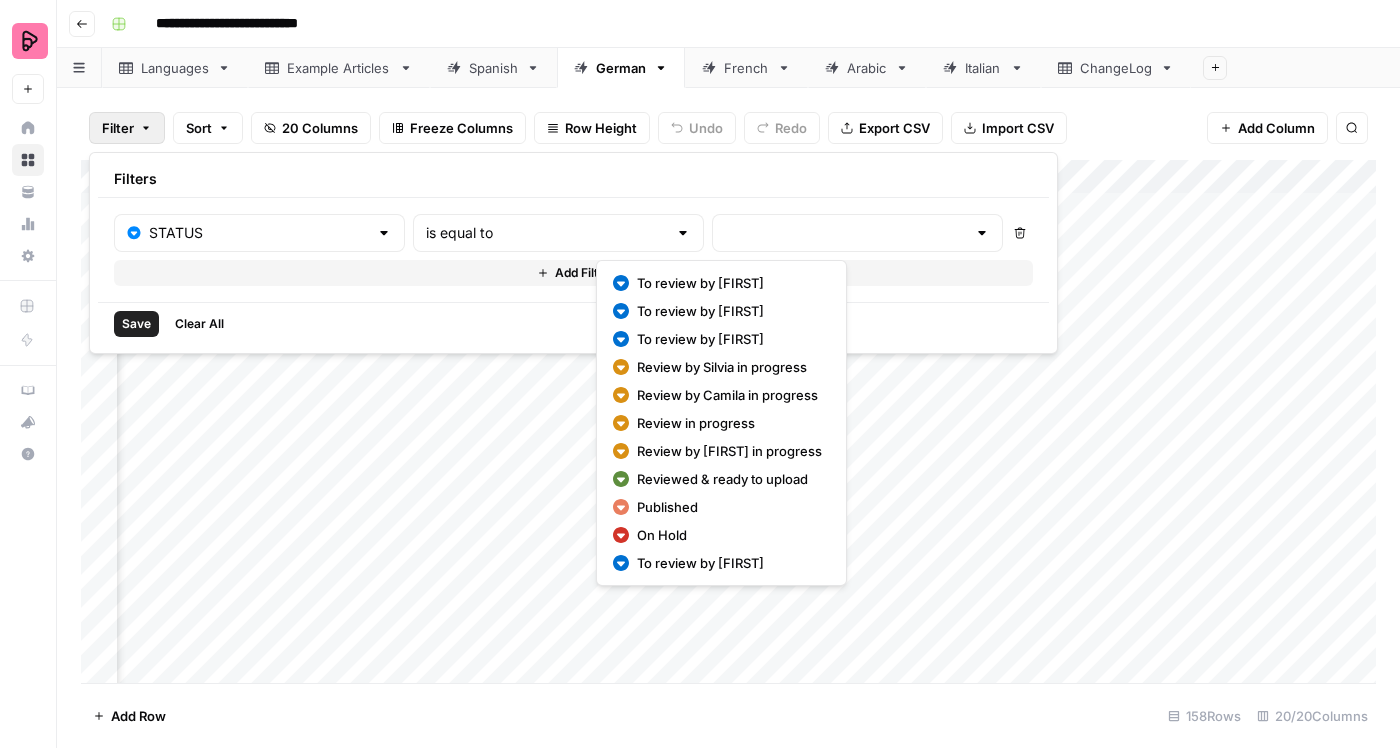 type on "On Hold" 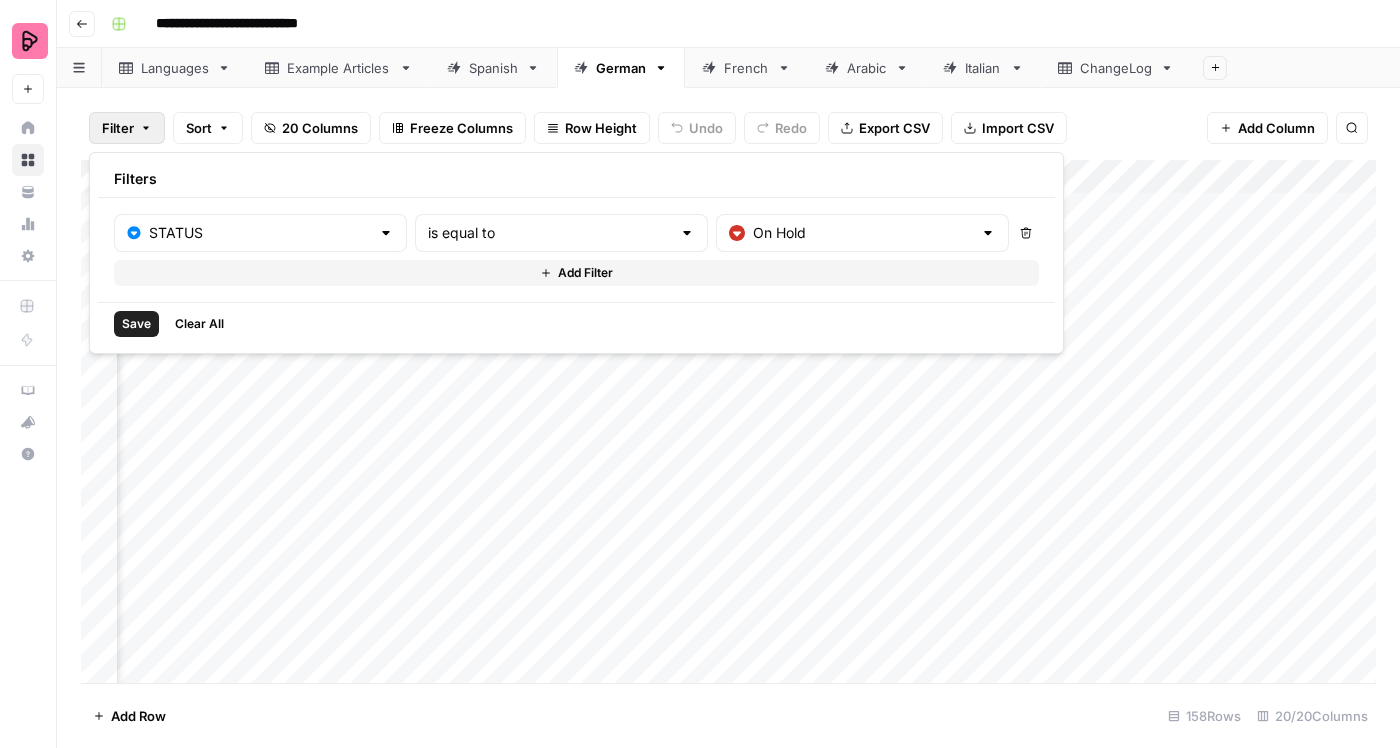 click on "**********" at bounding box center (741, 24) 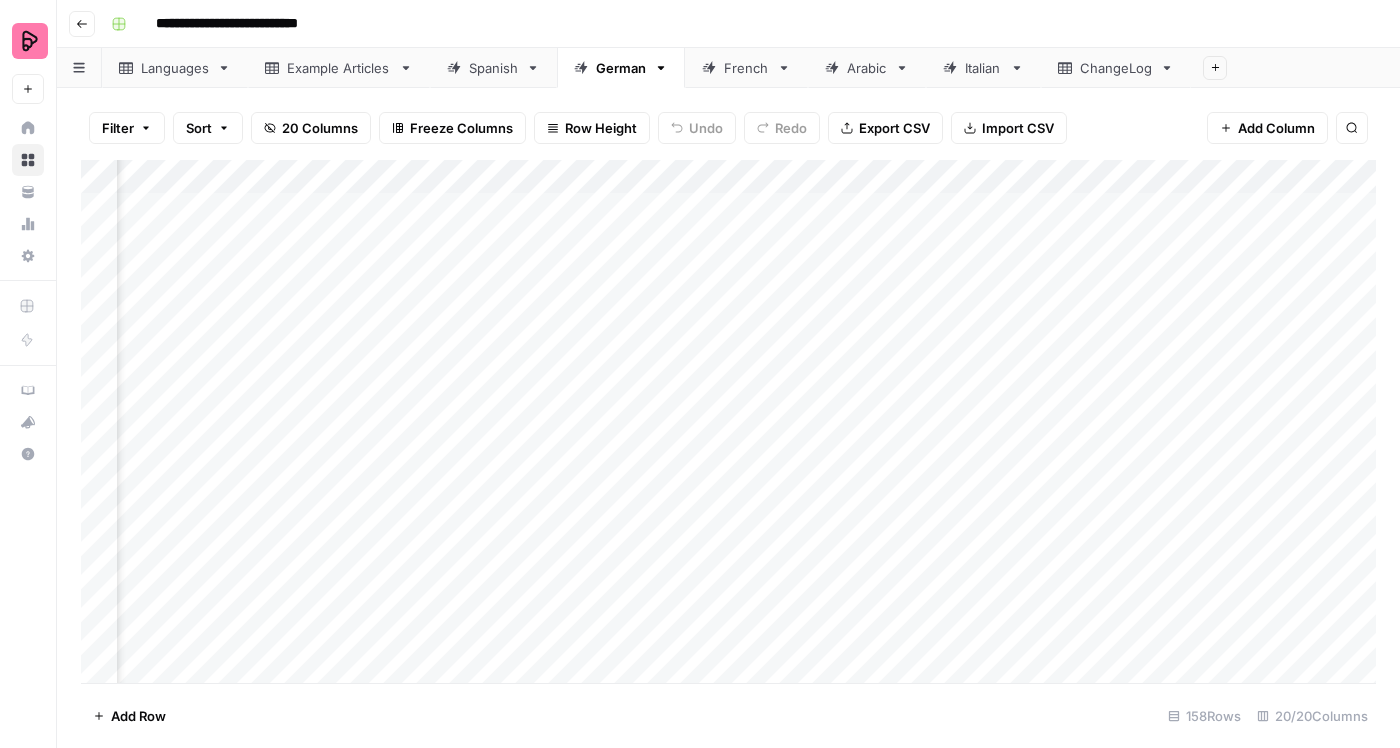 click on "Filter" at bounding box center [127, 128] 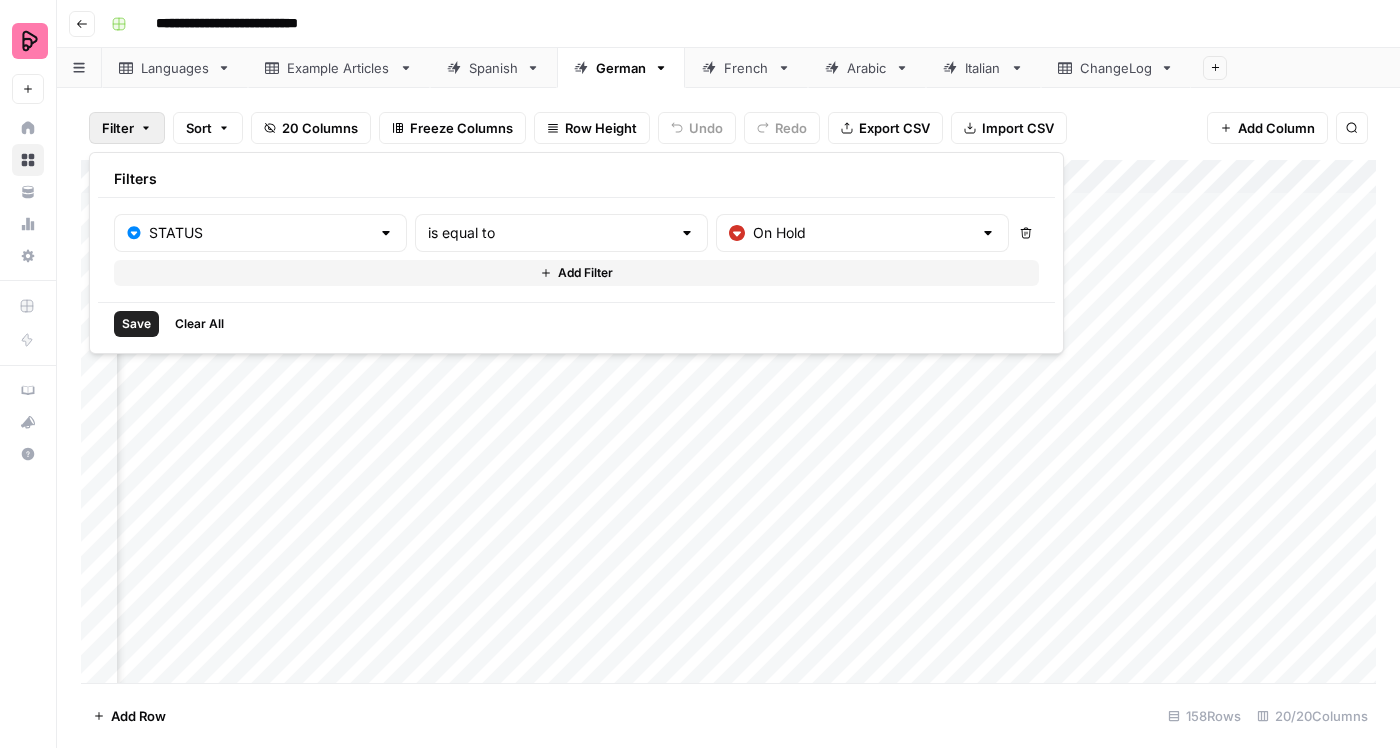 click on "Save" at bounding box center [136, 324] 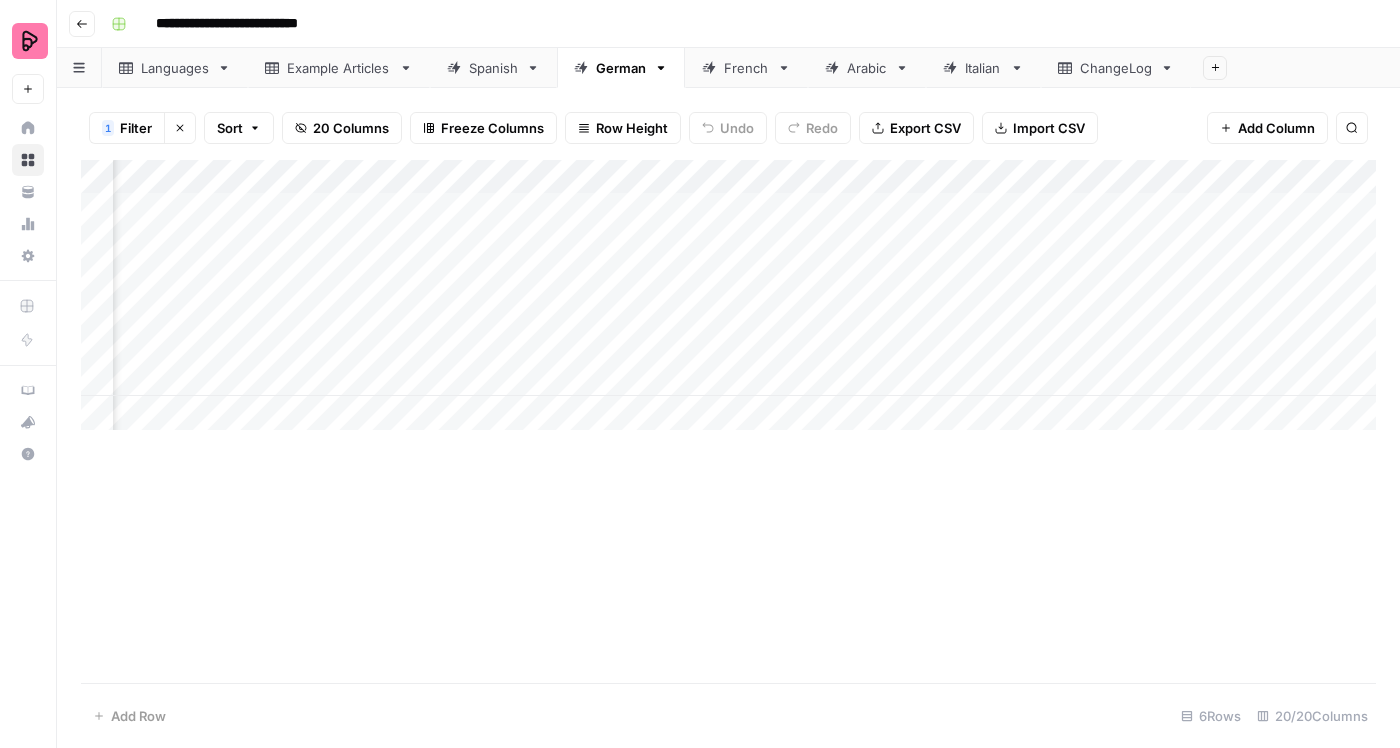 scroll, scrollTop: 0, scrollLeft: 1416, axis: horizontal 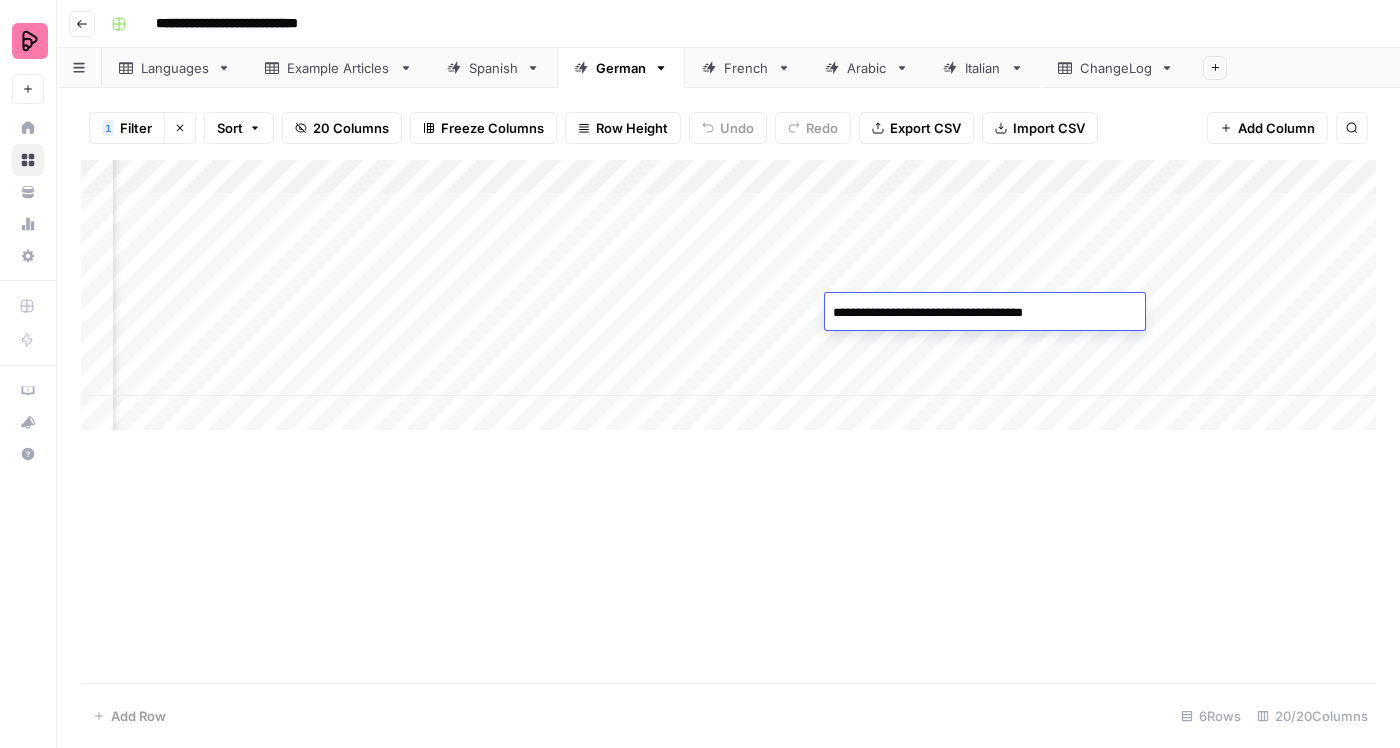 click on "Add Column" at bounding box center (728, 421) 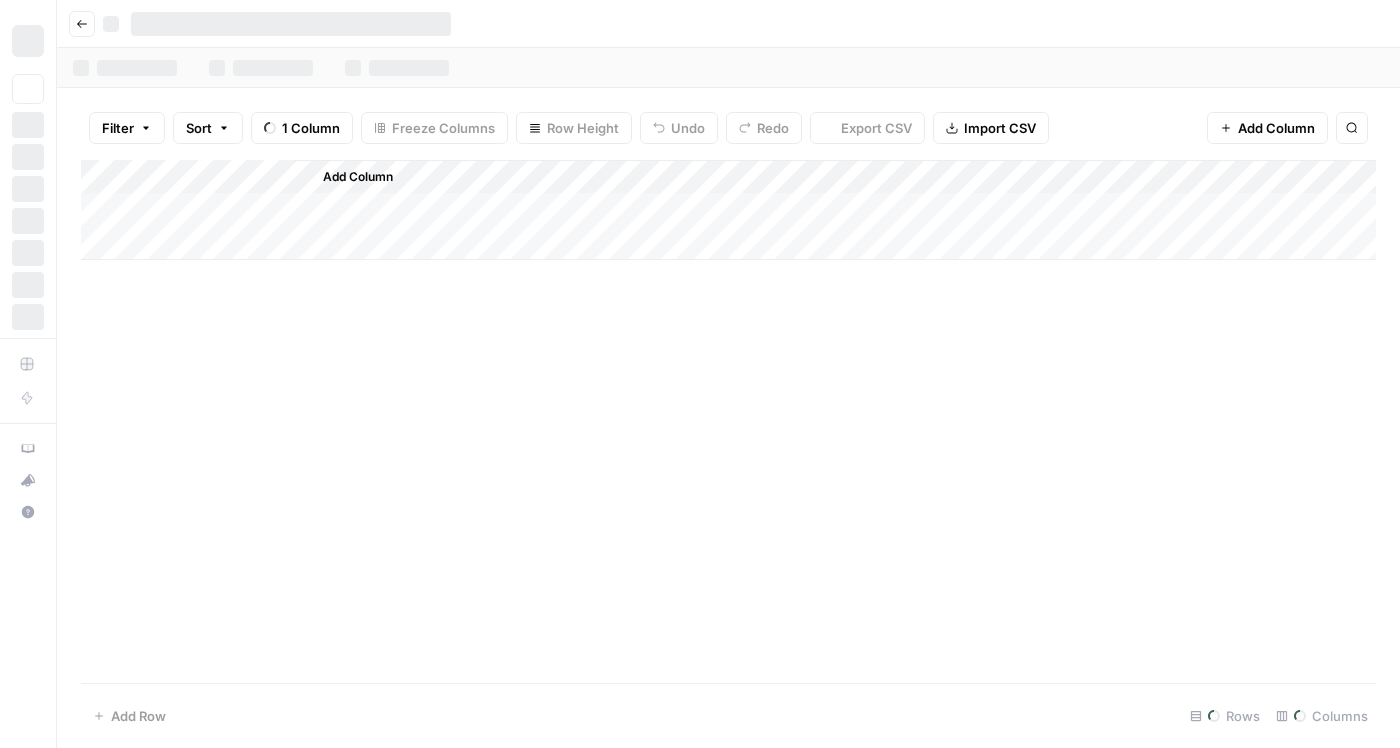 scroll, scrollTop: 0, scrollLeft: 0, axis: both 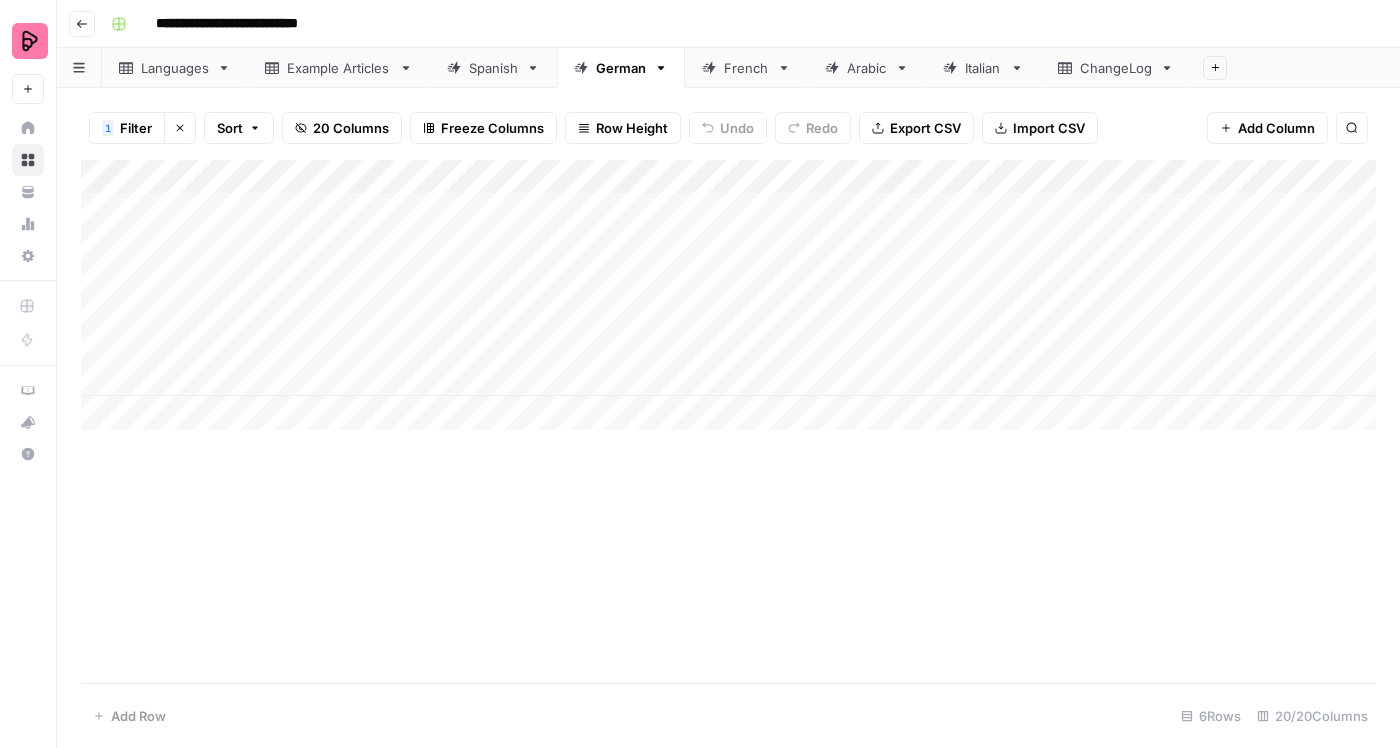 click 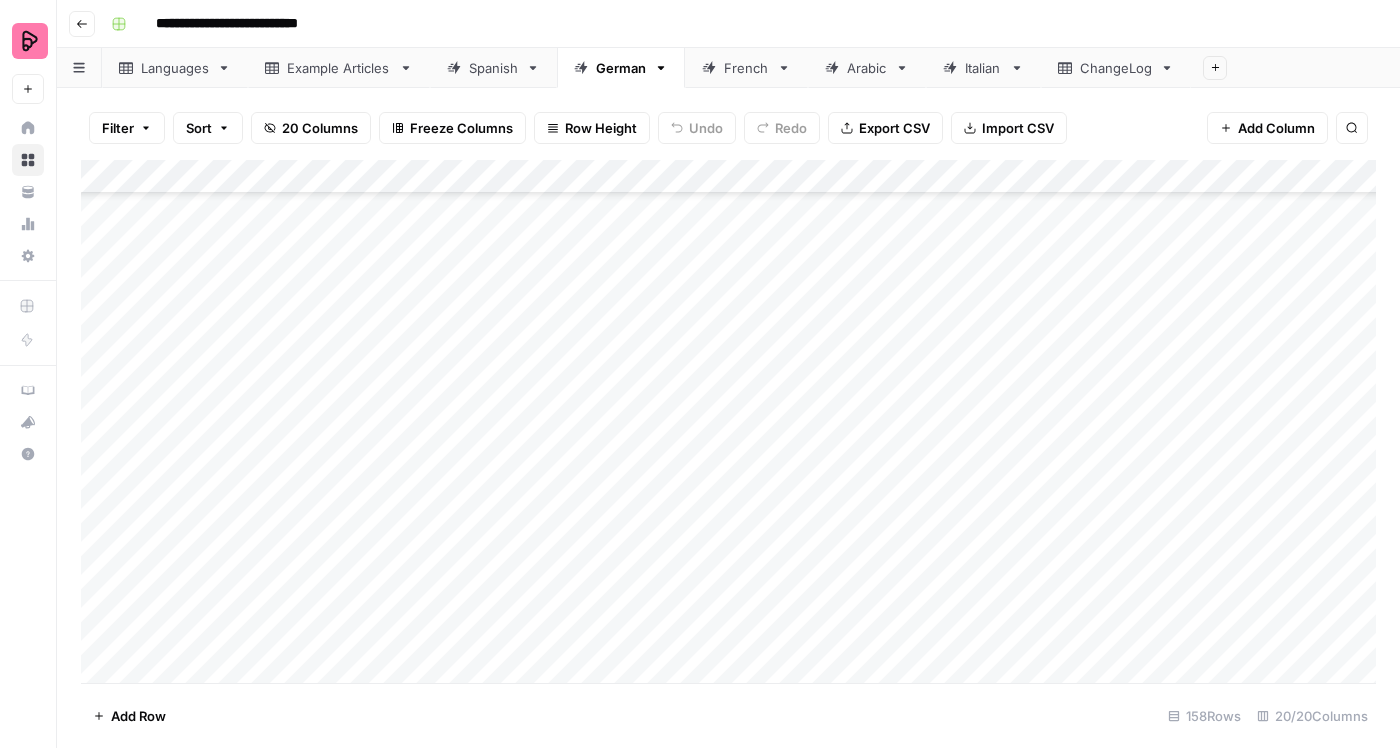scroll, scrollTop: 3521, scrollLeft: 0, axis: vertical 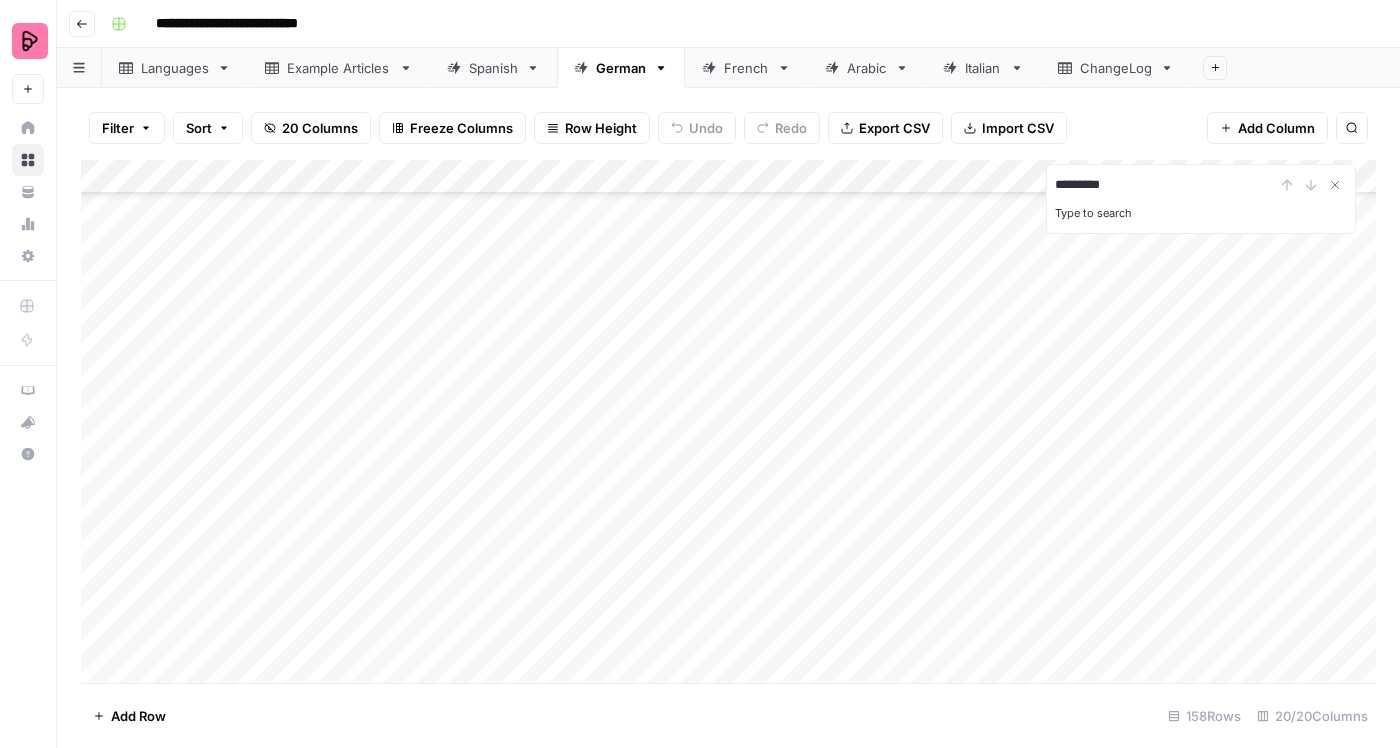 type on "*********" 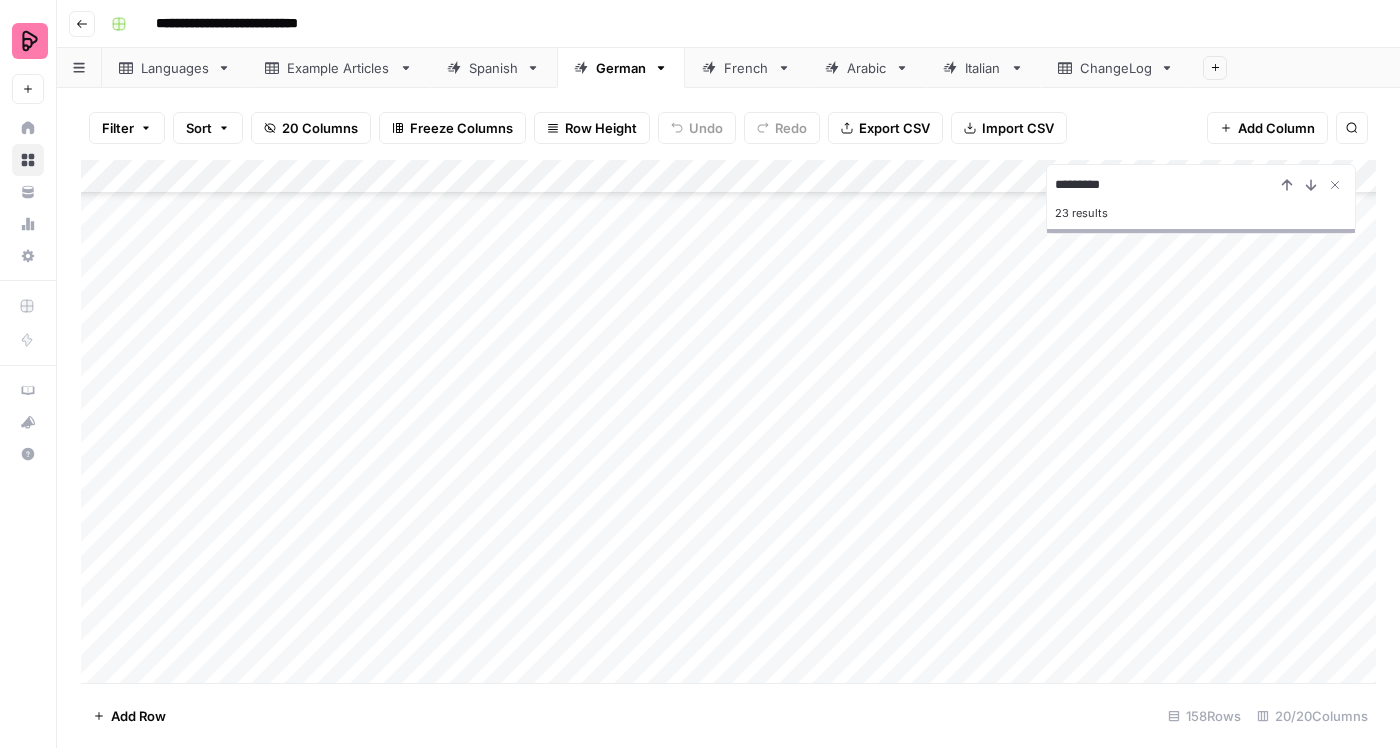scroll, scrollTop: 4915, scrollLeft: 0, axis: vertical 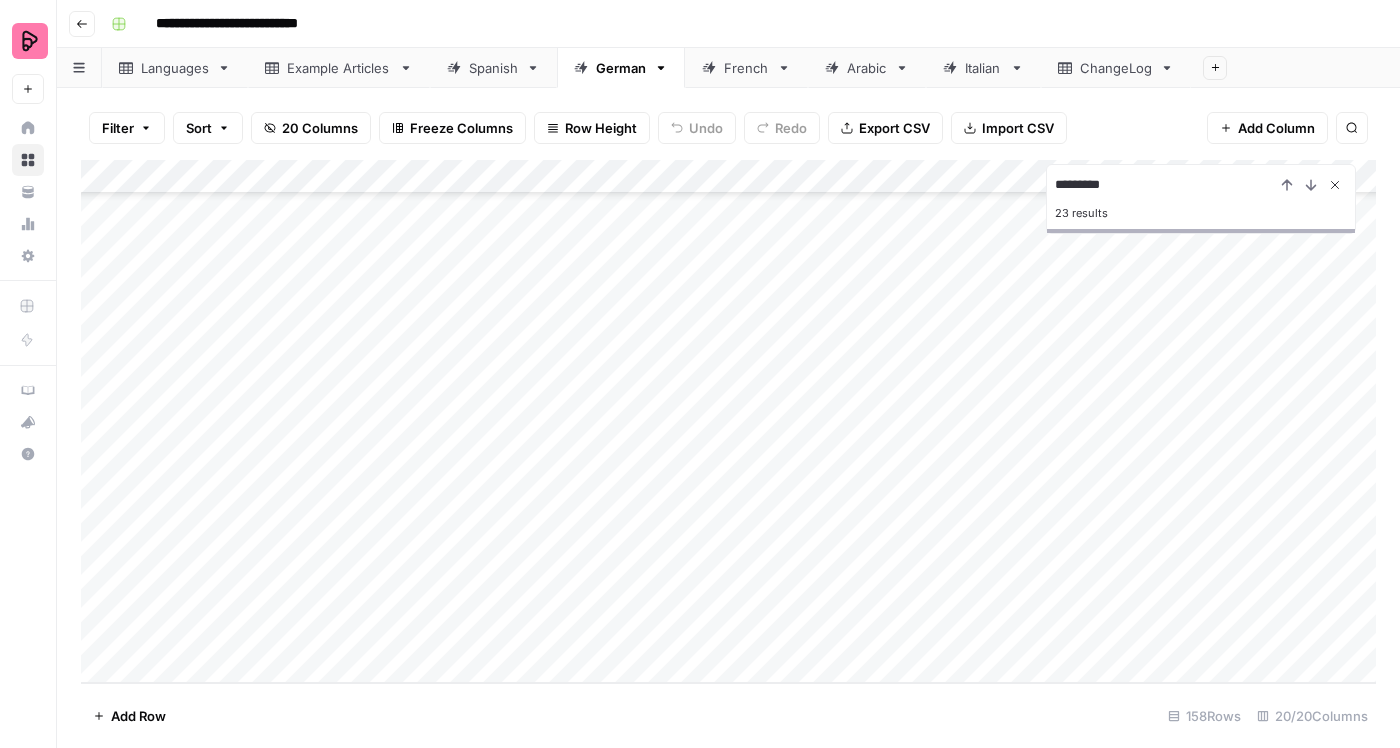 click 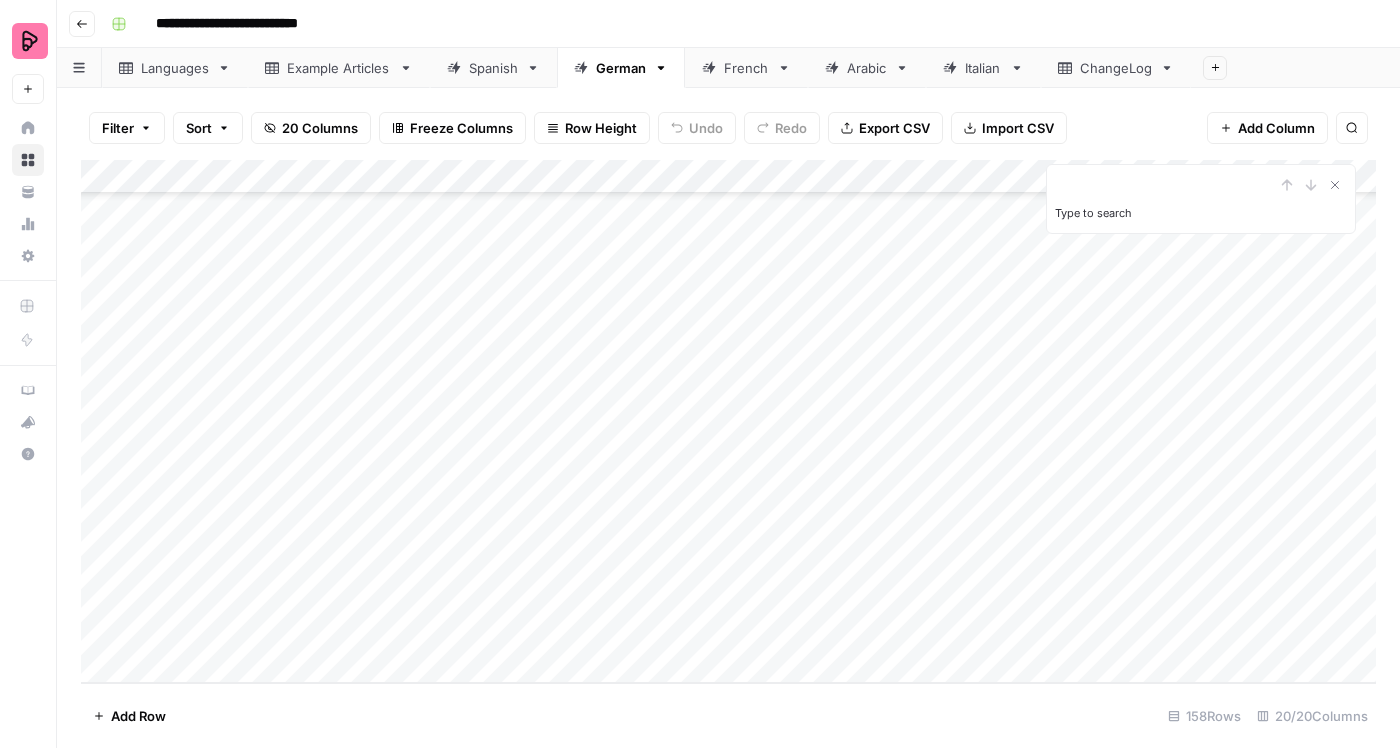 type on "*" 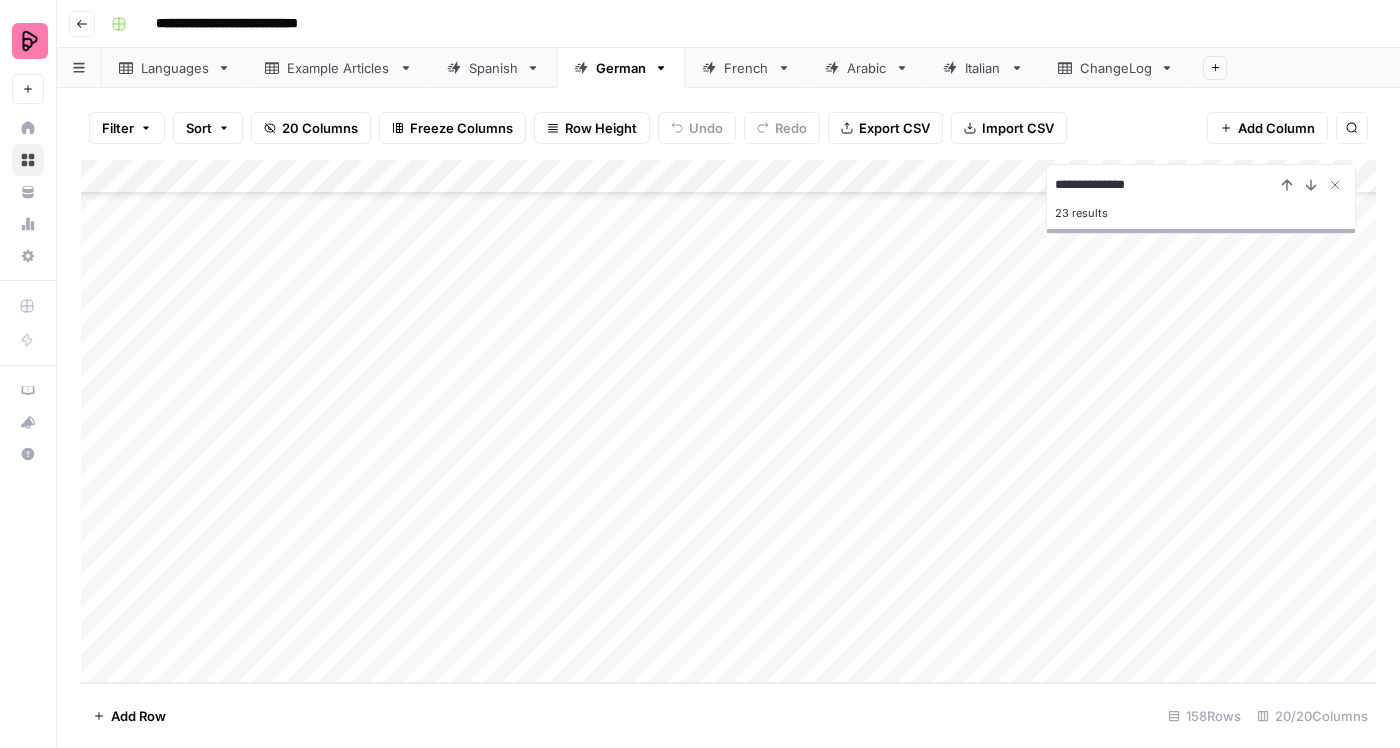 type on "**********" 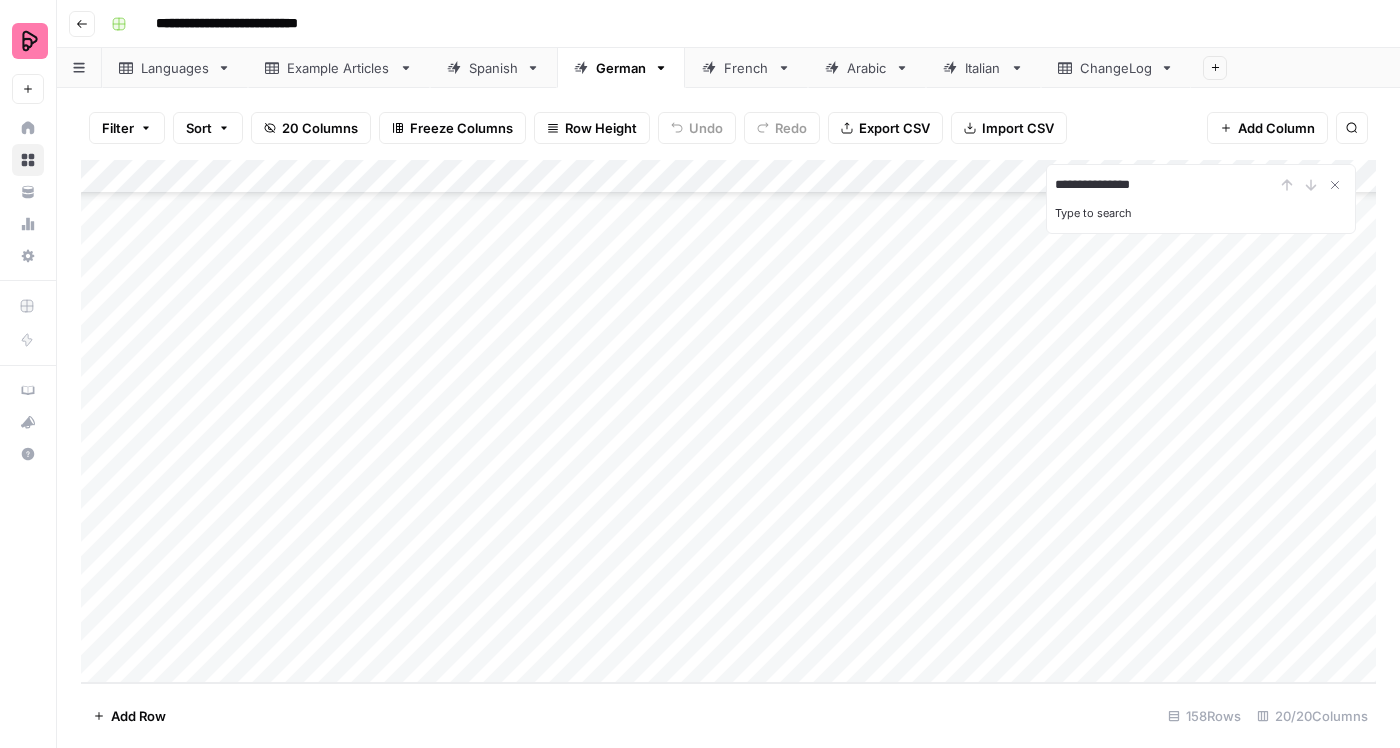 click on "**********" at bounding box center (1165, 185) 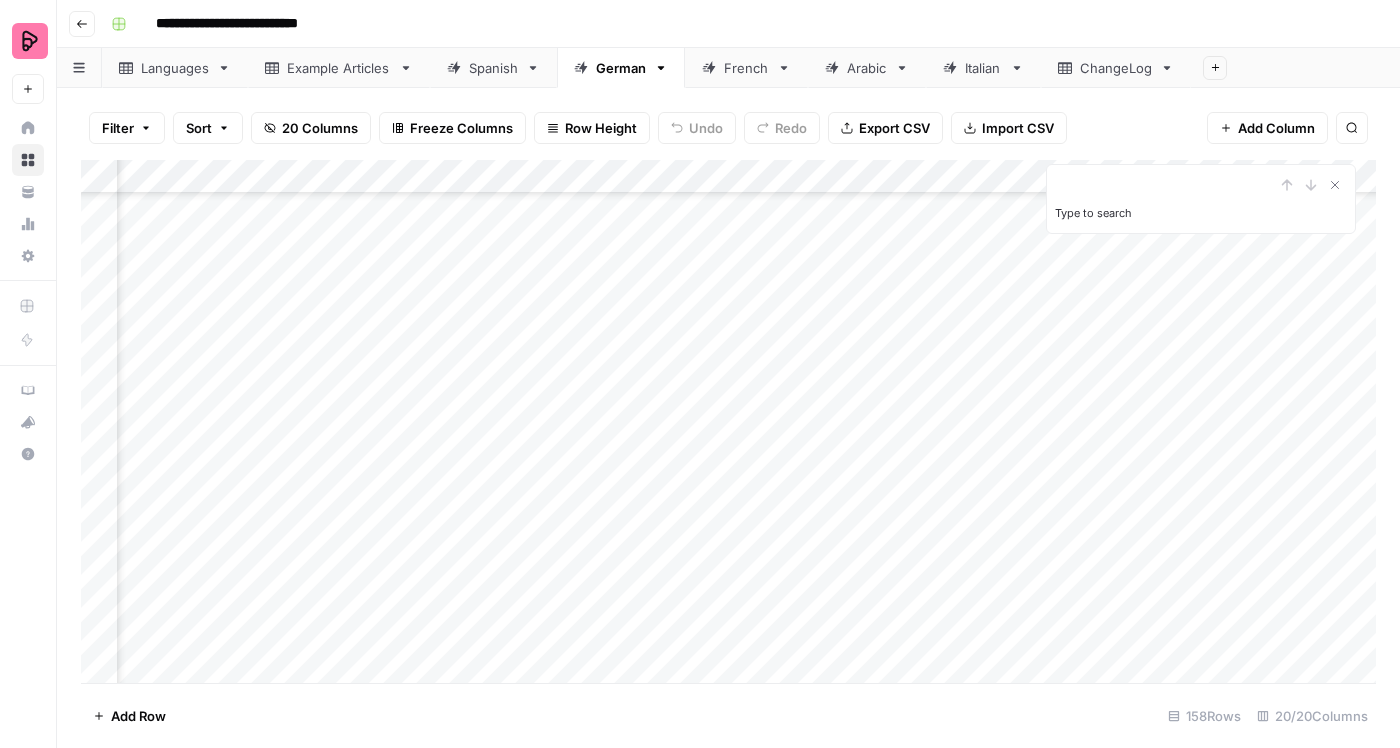 scroll, scrollTop: 4199, scrollLeft: 1343, axis: both 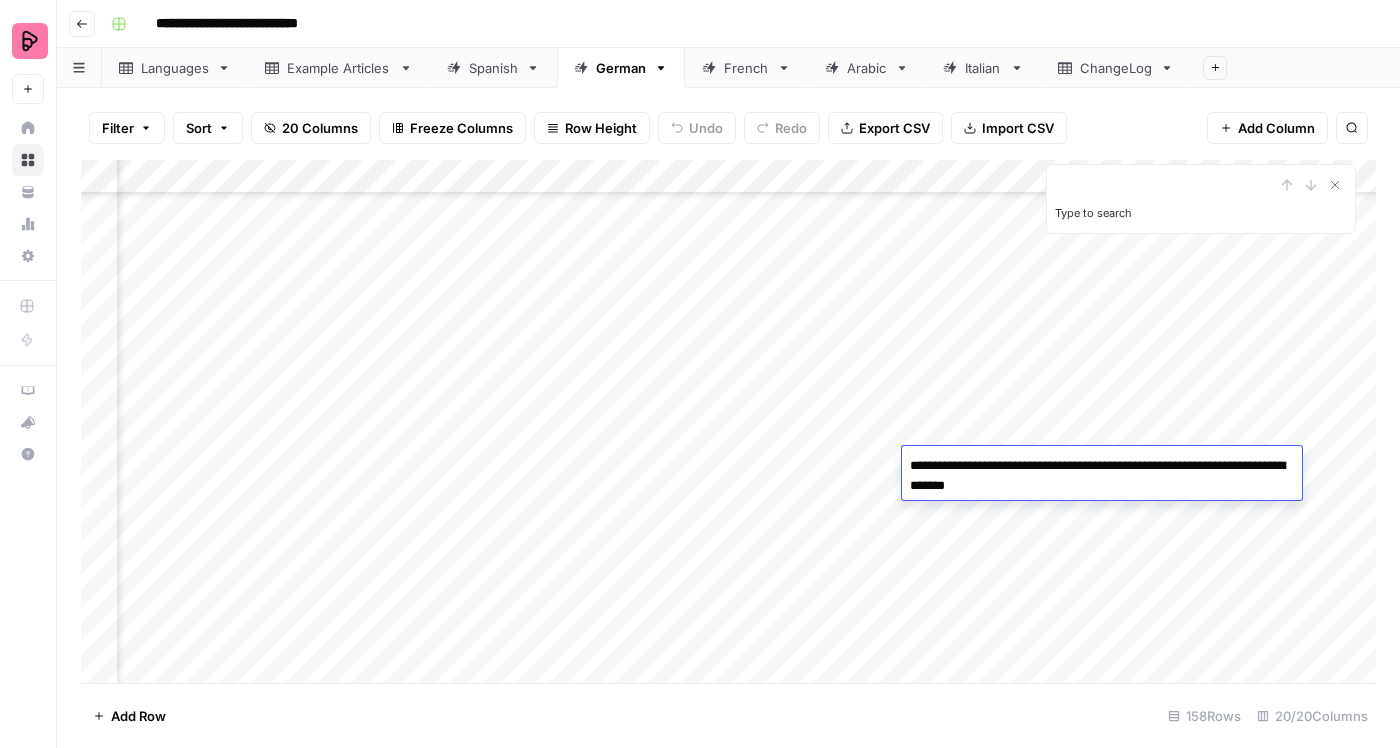 click on "**********" at bounding box center (1102, 476) 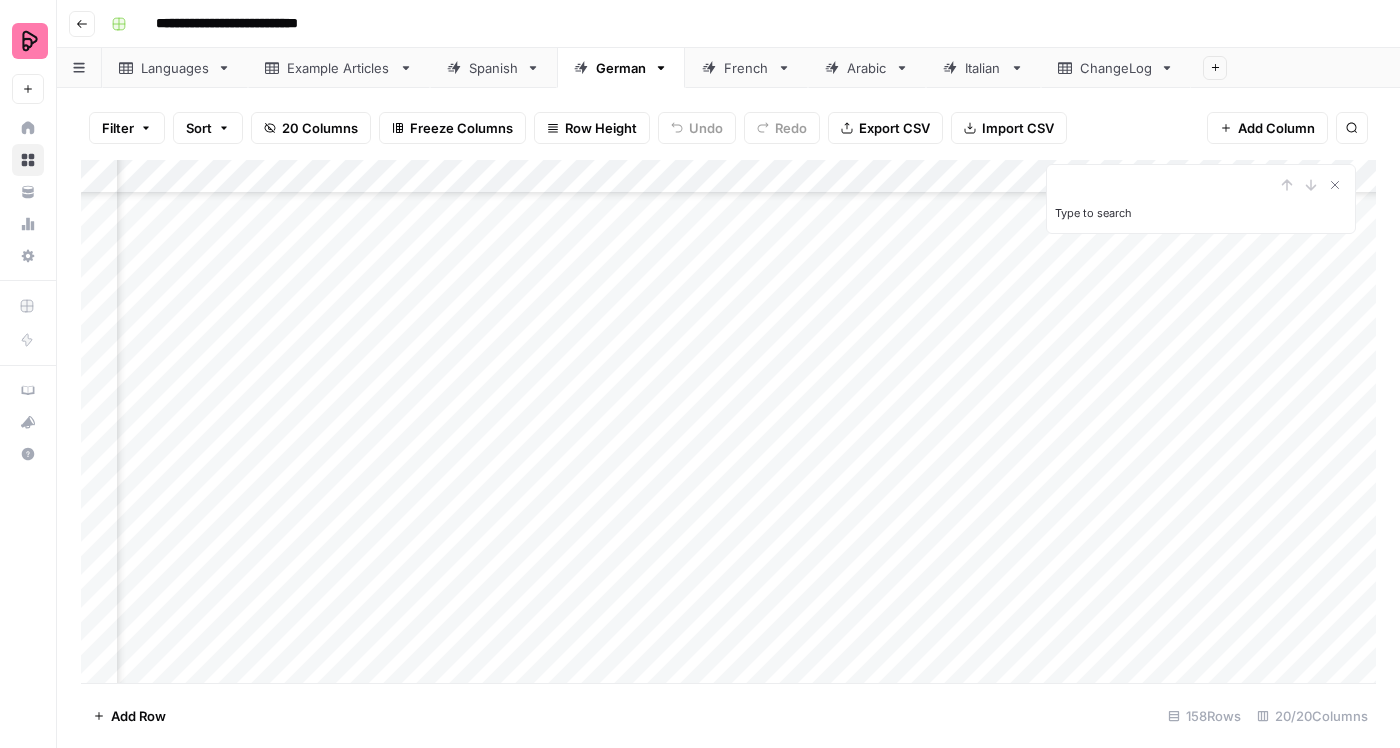 scroll, scrollTop: 4172, scrollLeft: 1343, axis: both 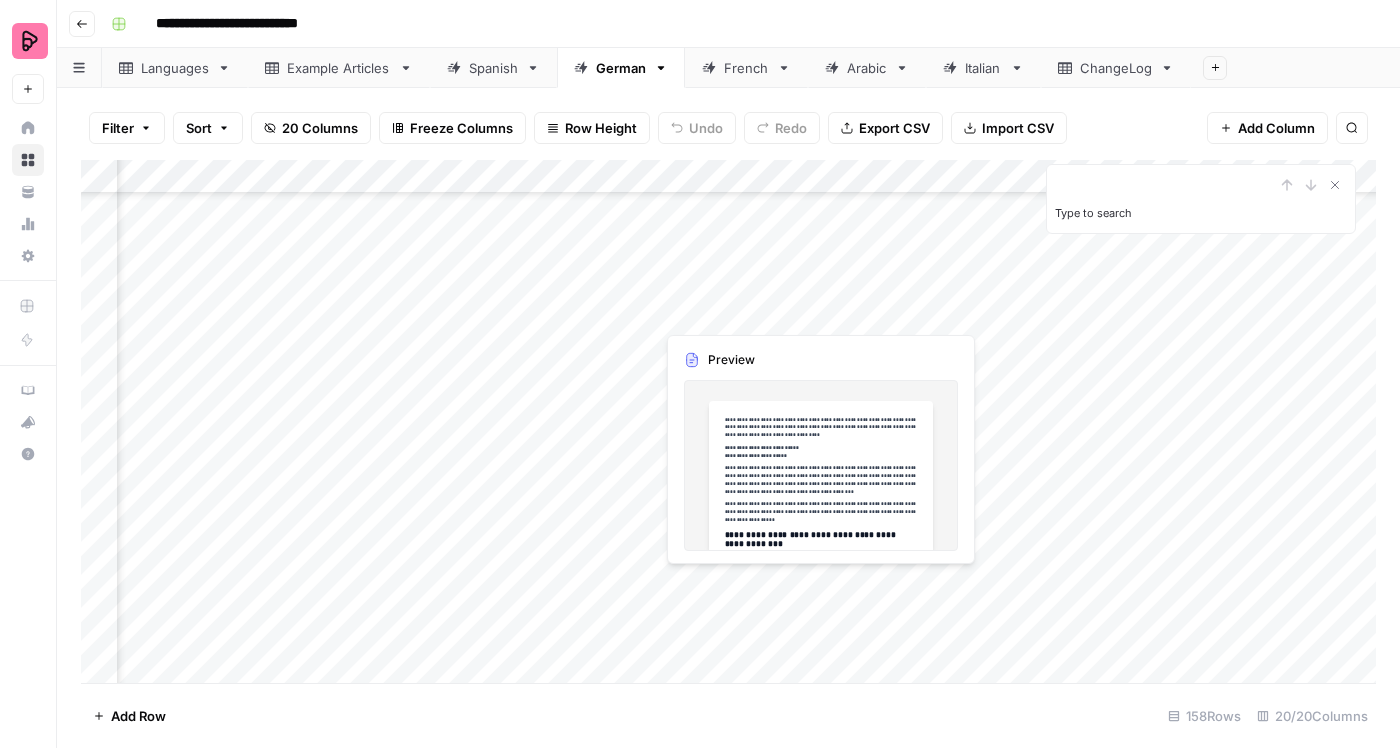 click on "Add Column" at bounding box center [728, 421] 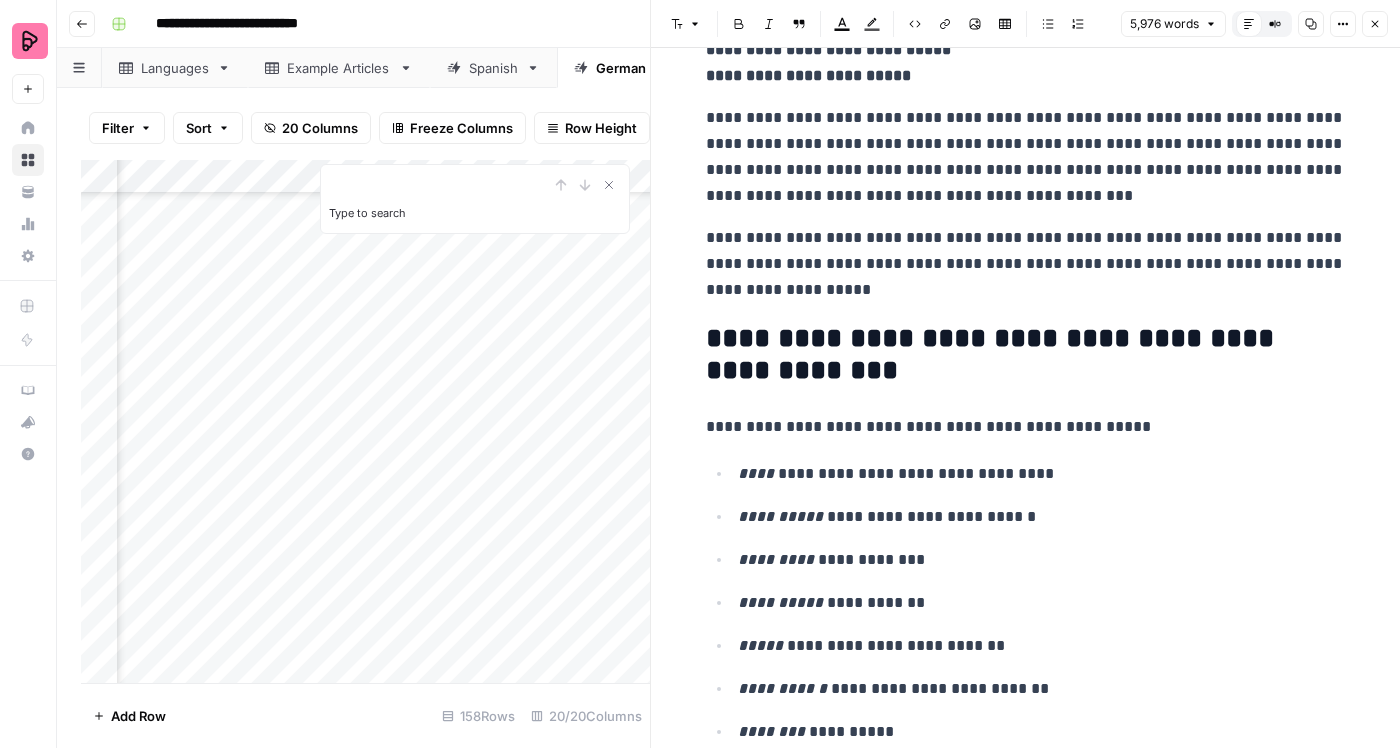 scroll, scrollTop: 0, scrollLeft: 0, axis: both 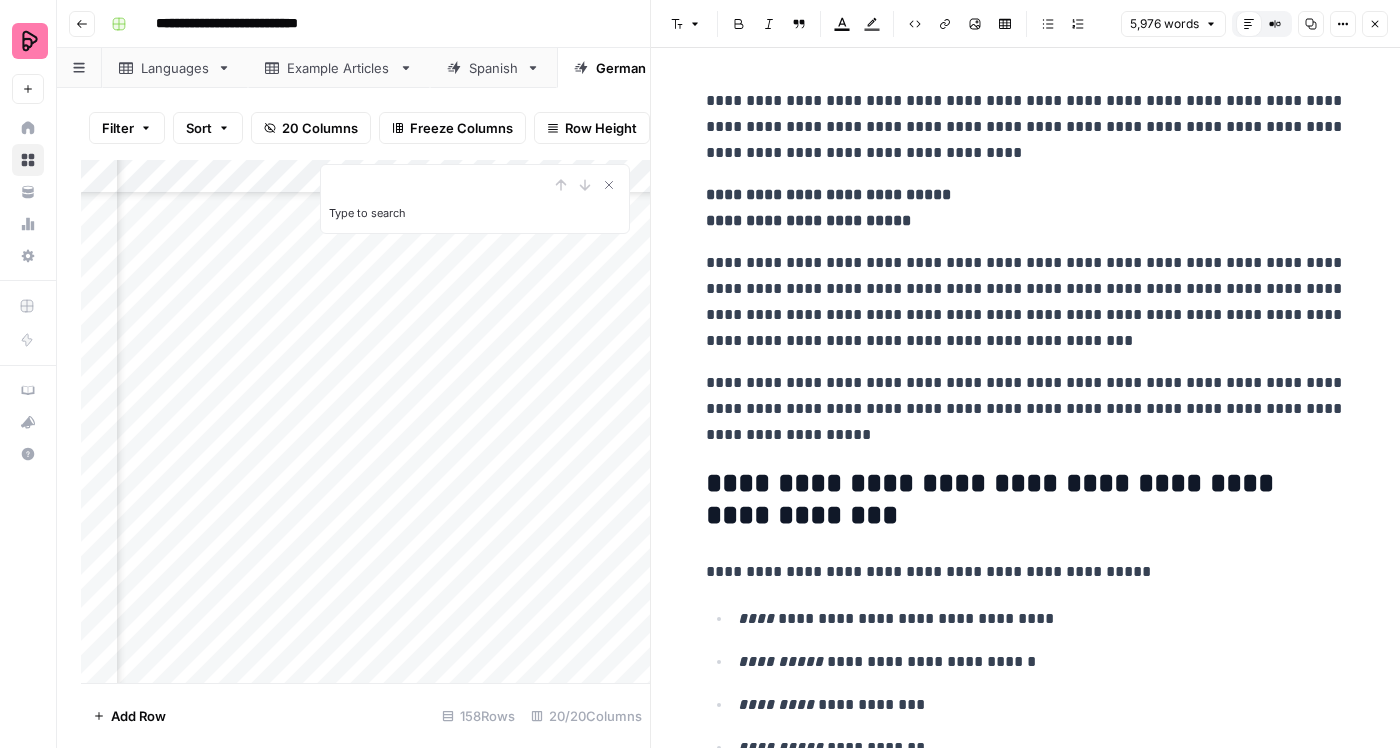 click 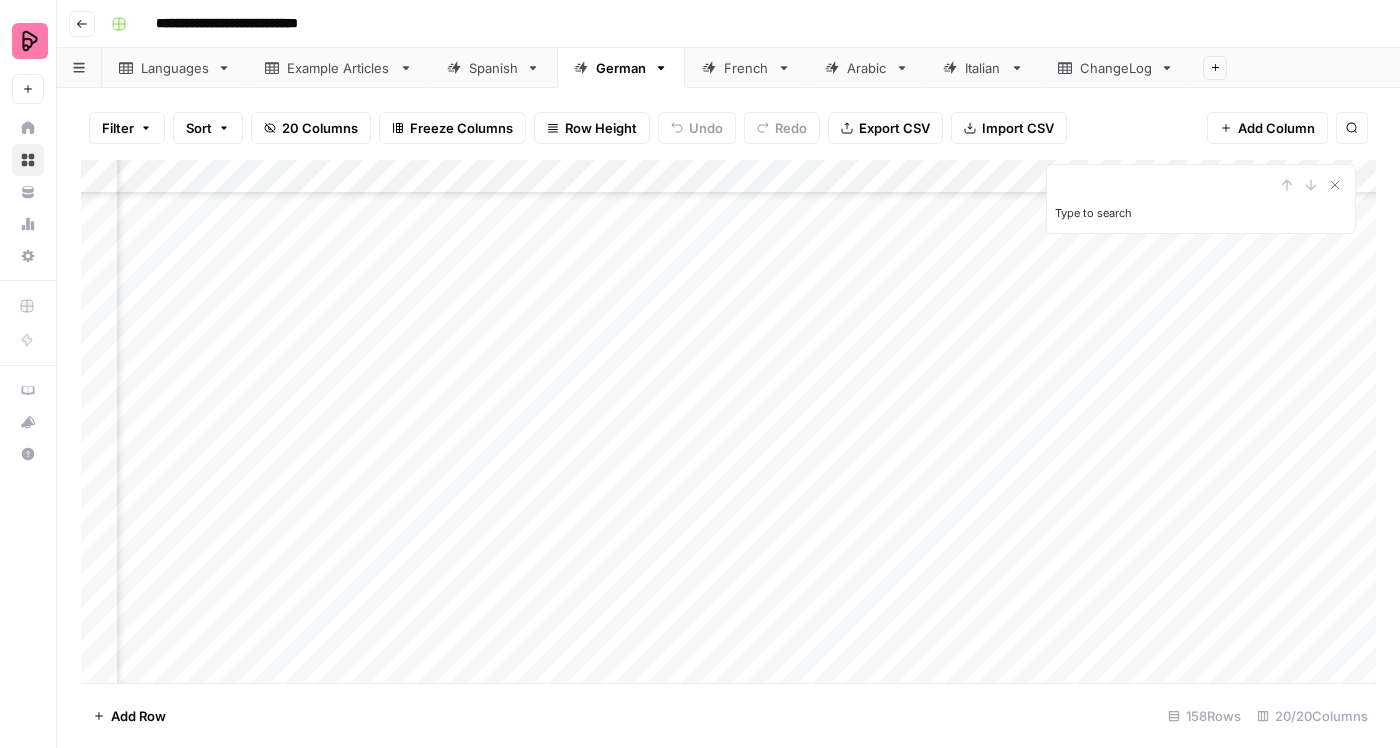 click on "Add Column" at bounding box center (728, 421) 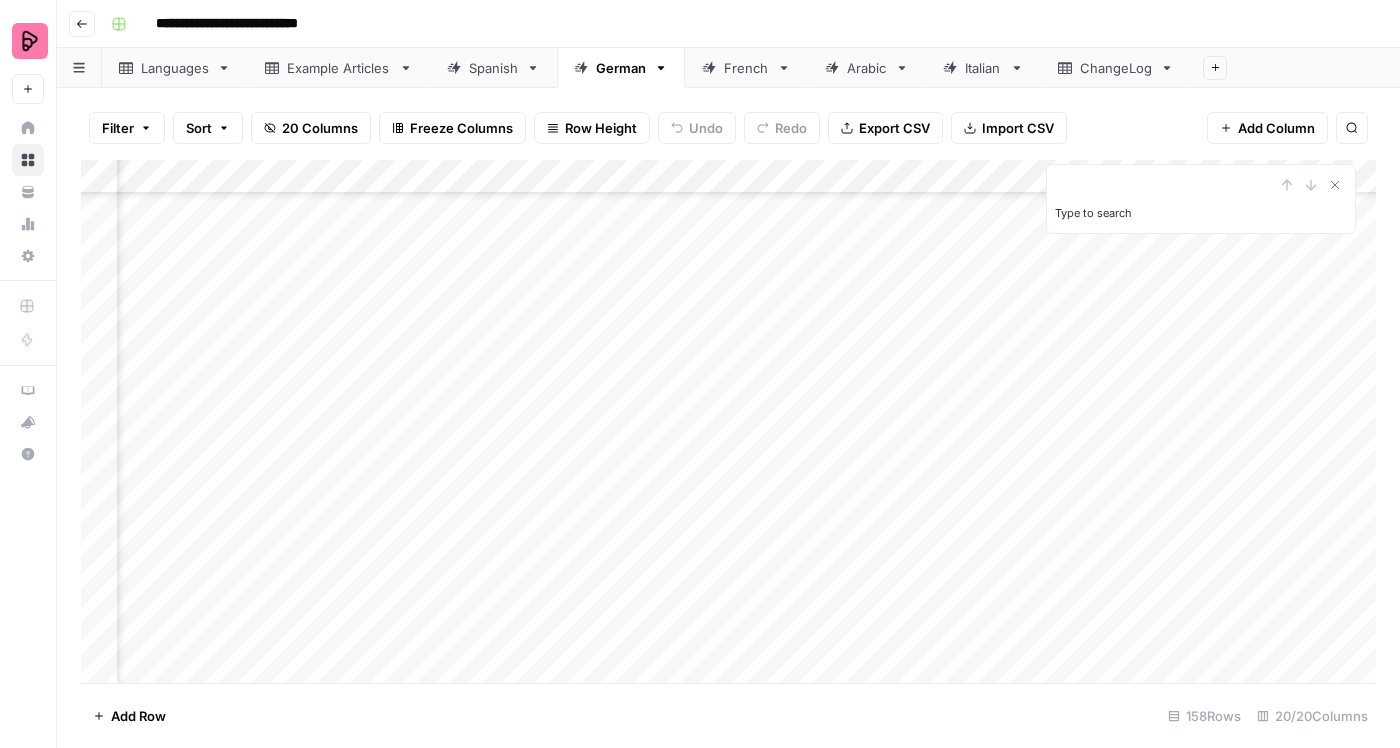 scroll, scrollTop: 1732, scrollLeft: 0, axis: vertical 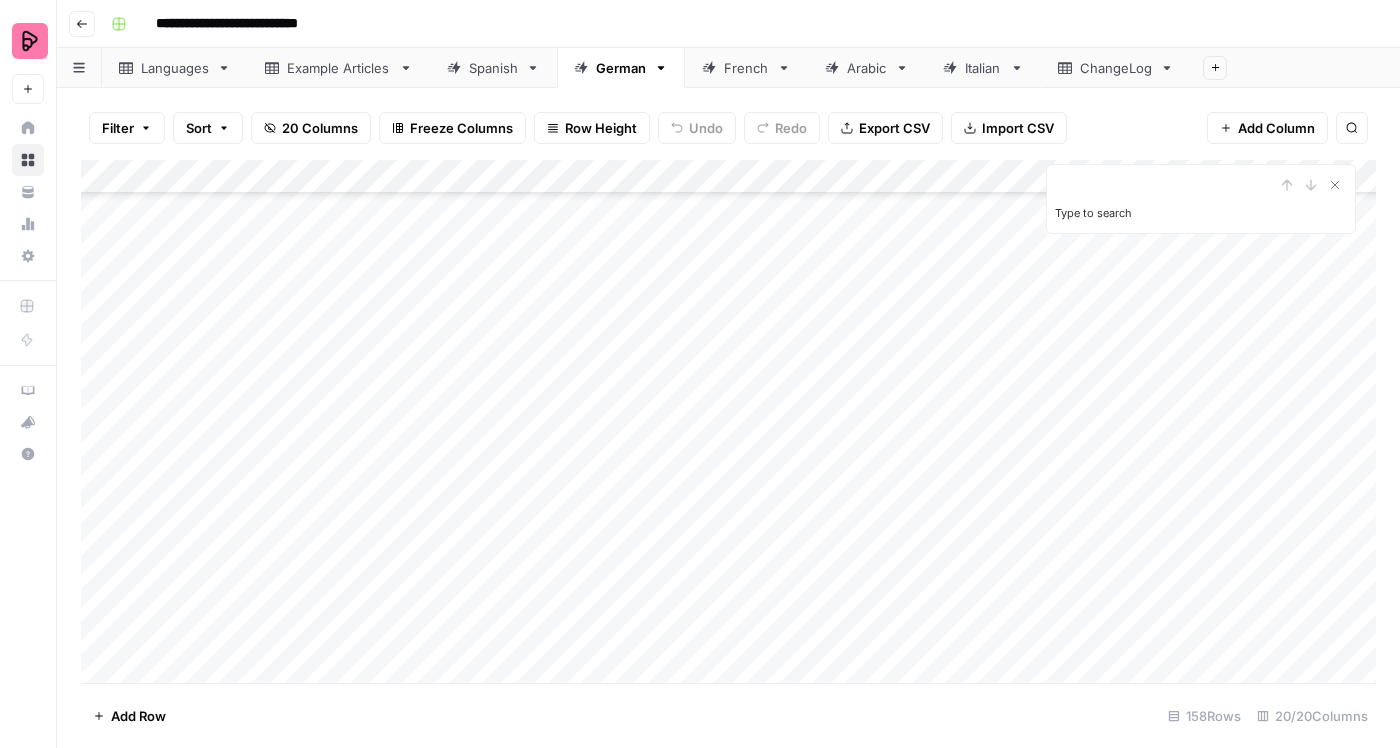 click on "Add Column" at bounding box center [728, 421] 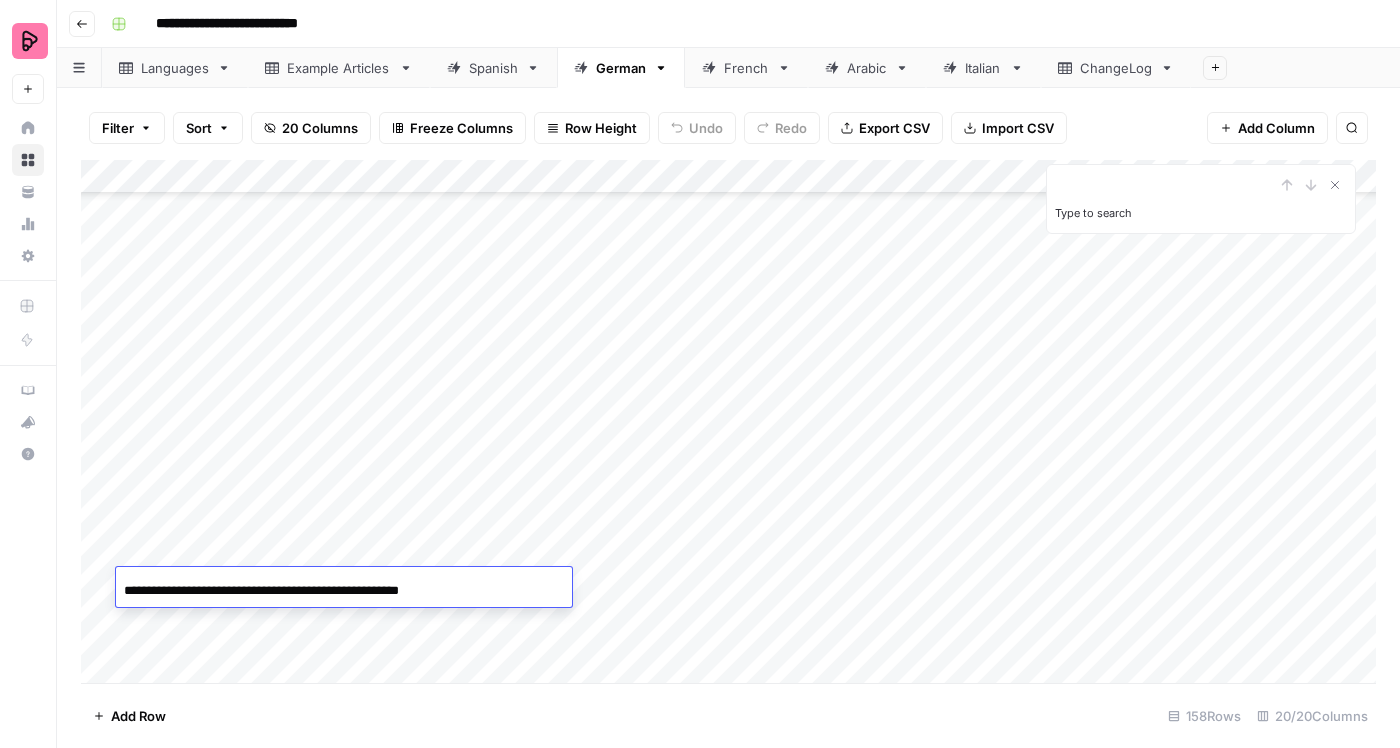 scroll, scrollTop: 0, scrollLeft: 18, axis: horizontal 